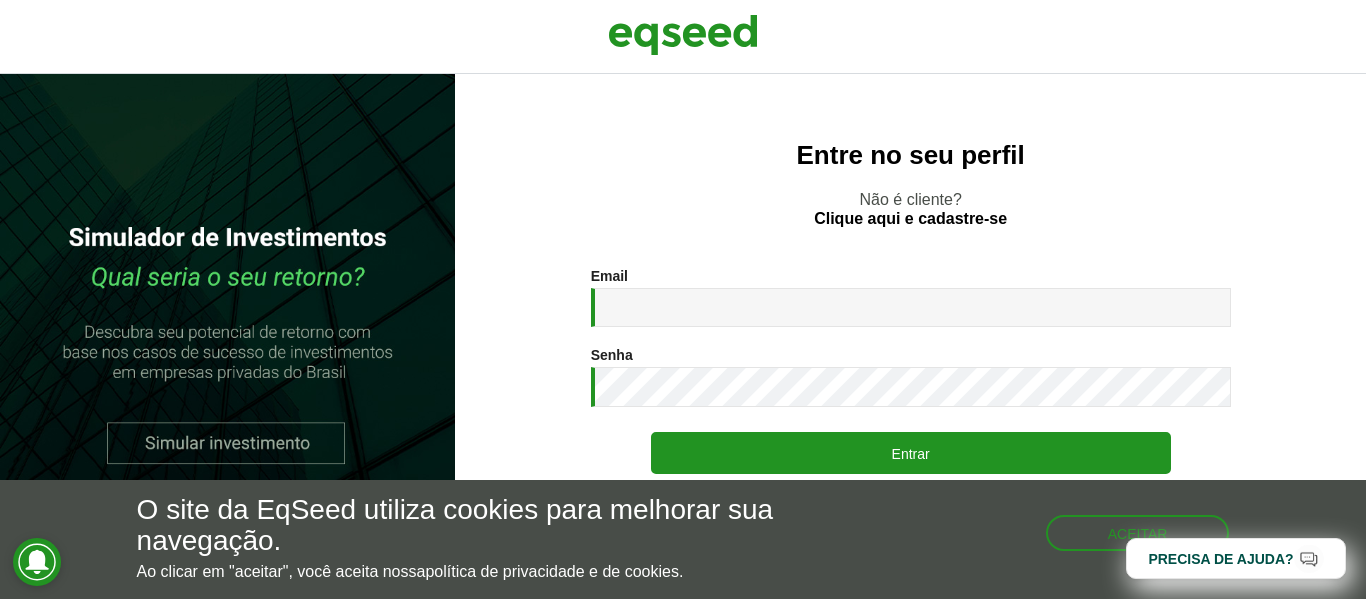 scroll, scrollTop: 0, scrollLeft: 0, axis: both 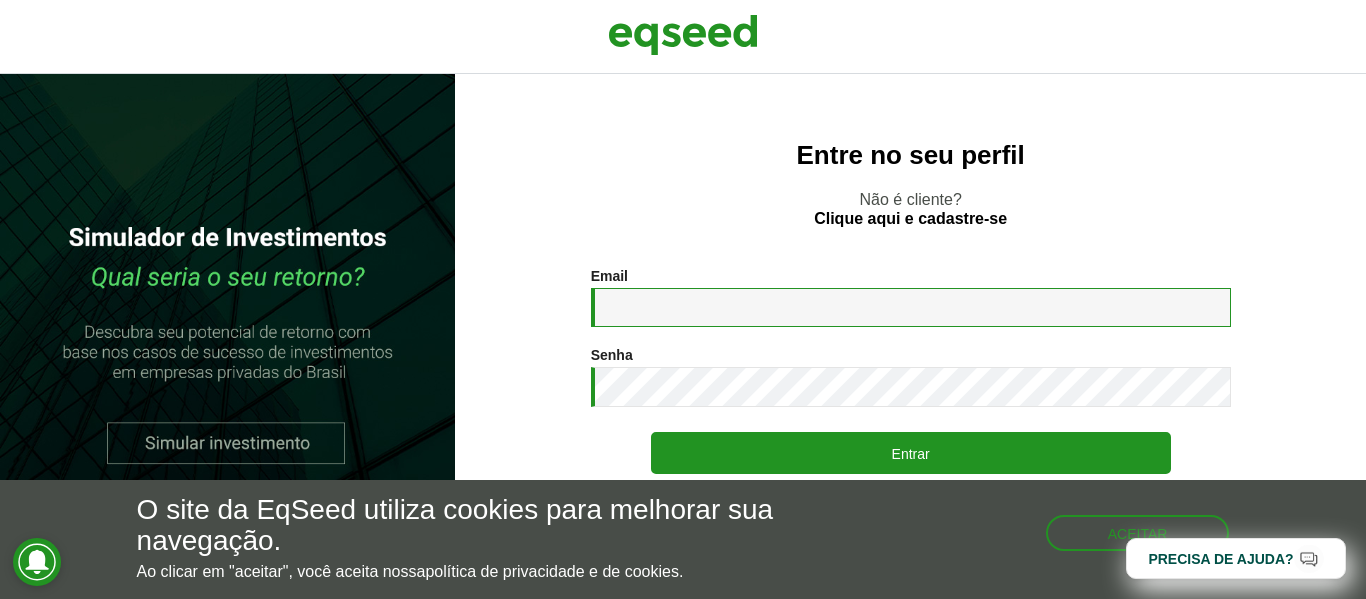 drag, startPoint x: 657, startPoint y: 312, endPoint x: 663, endPoint y: 302, distance: 11.661903 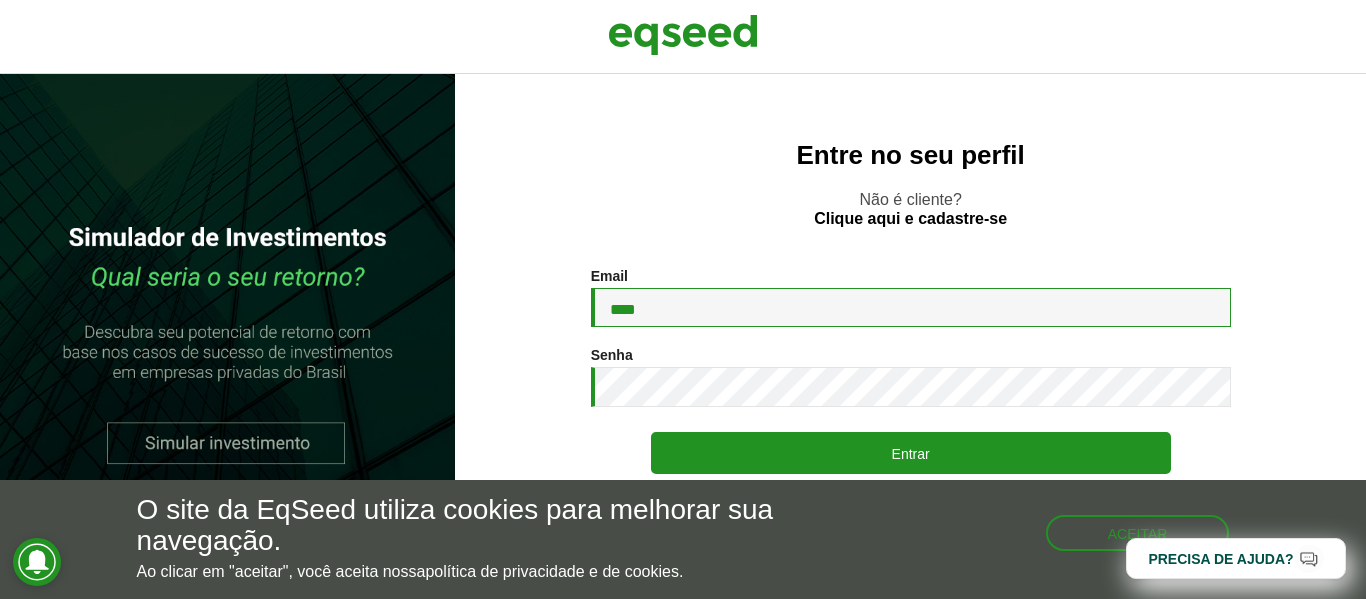 type on "**********" 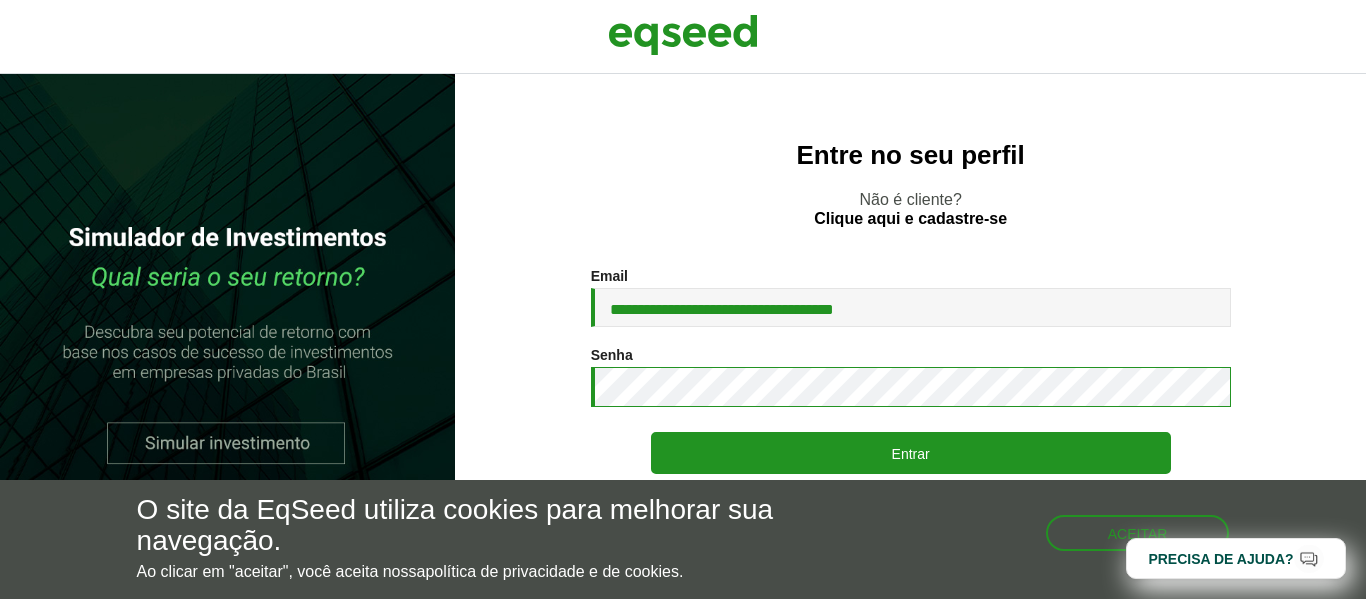 click on "Entrar" at bounding box center (911, 453) 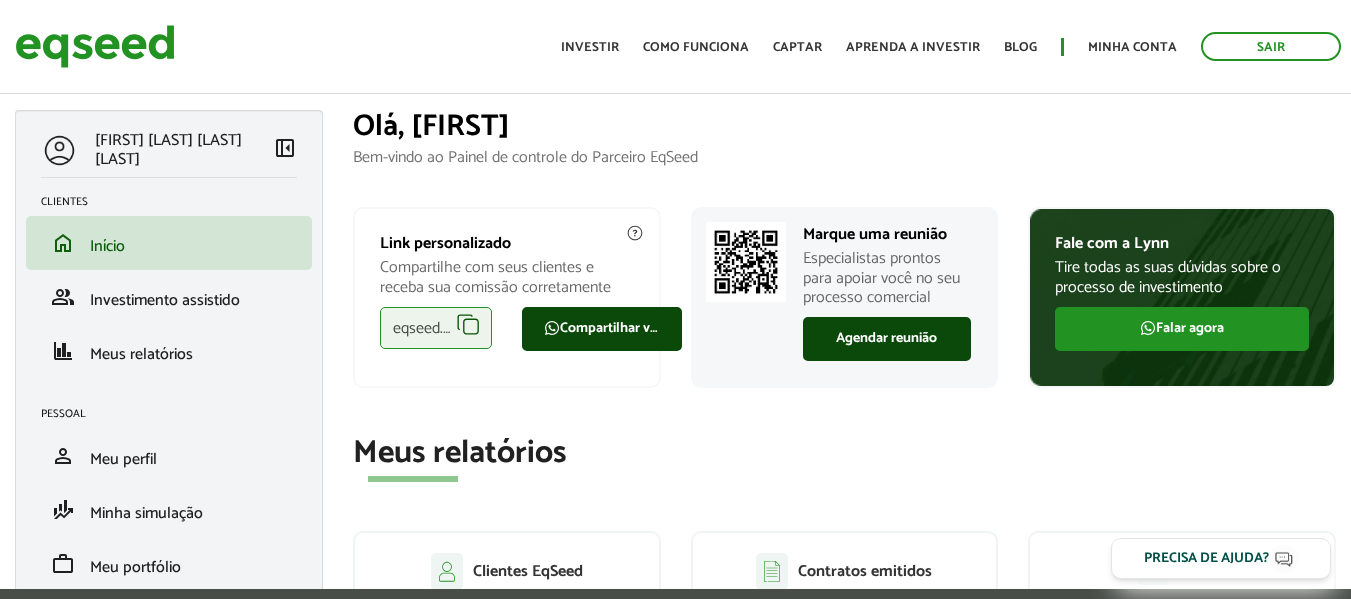 scroll, scrollTop: 0, scrollLeft: 0, axis: both 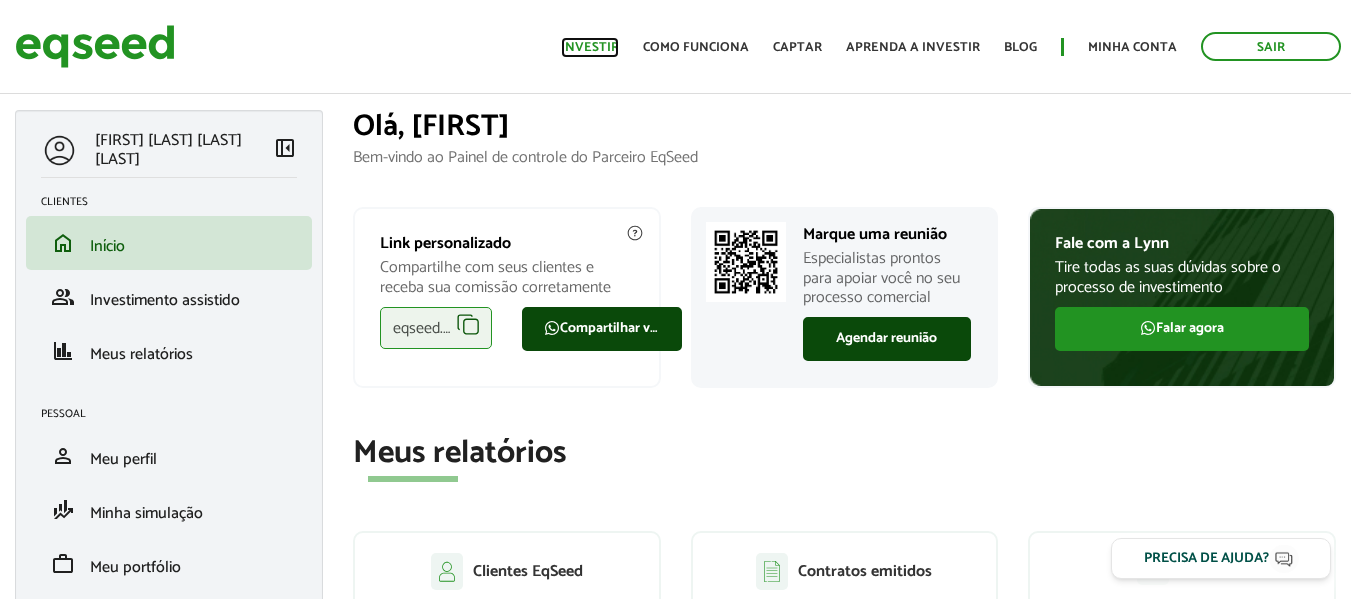 click on "Investir" at bounding box center (590, 47) 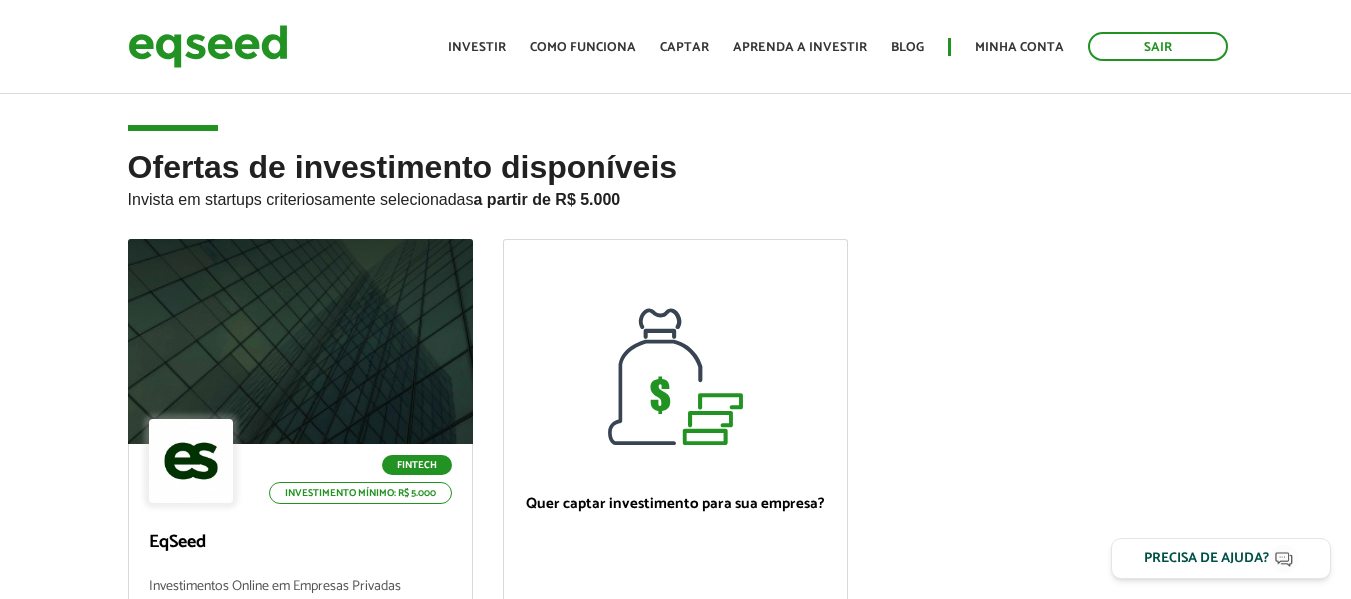 scroll, scrollTop: 0, scrollLeft: 0, axis: both 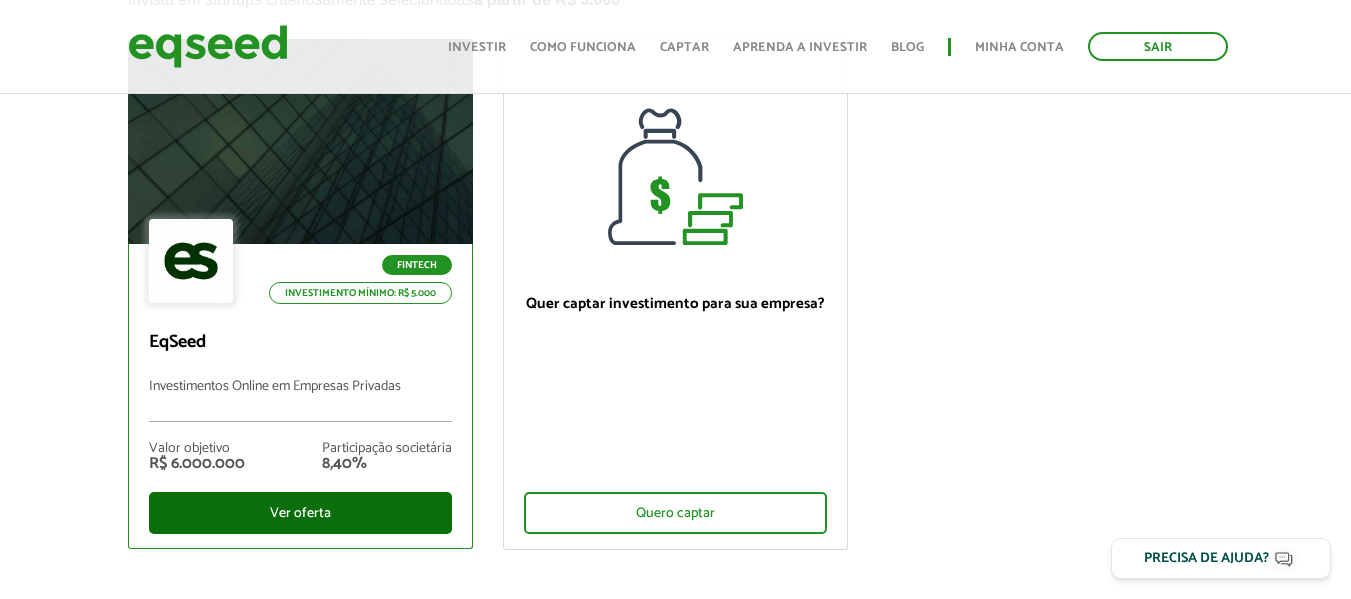 click on "Ver oferta" at bounding box center [300, 513] 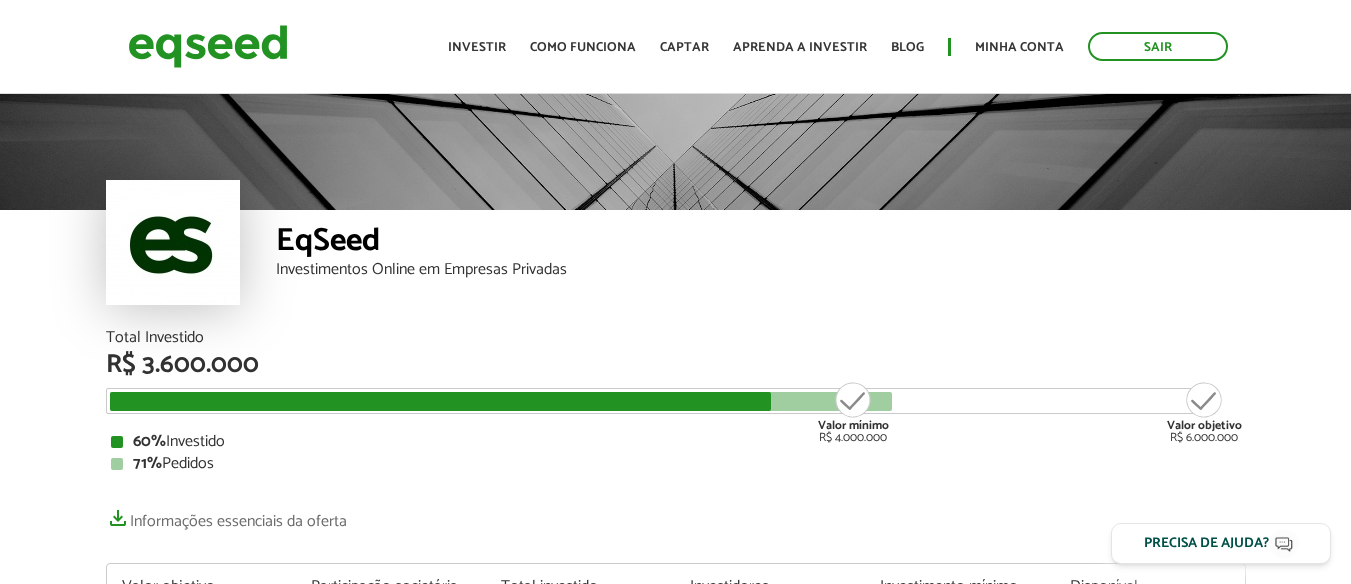 scroll, scrollTop: 0, scrollLeft: 0, axis: both 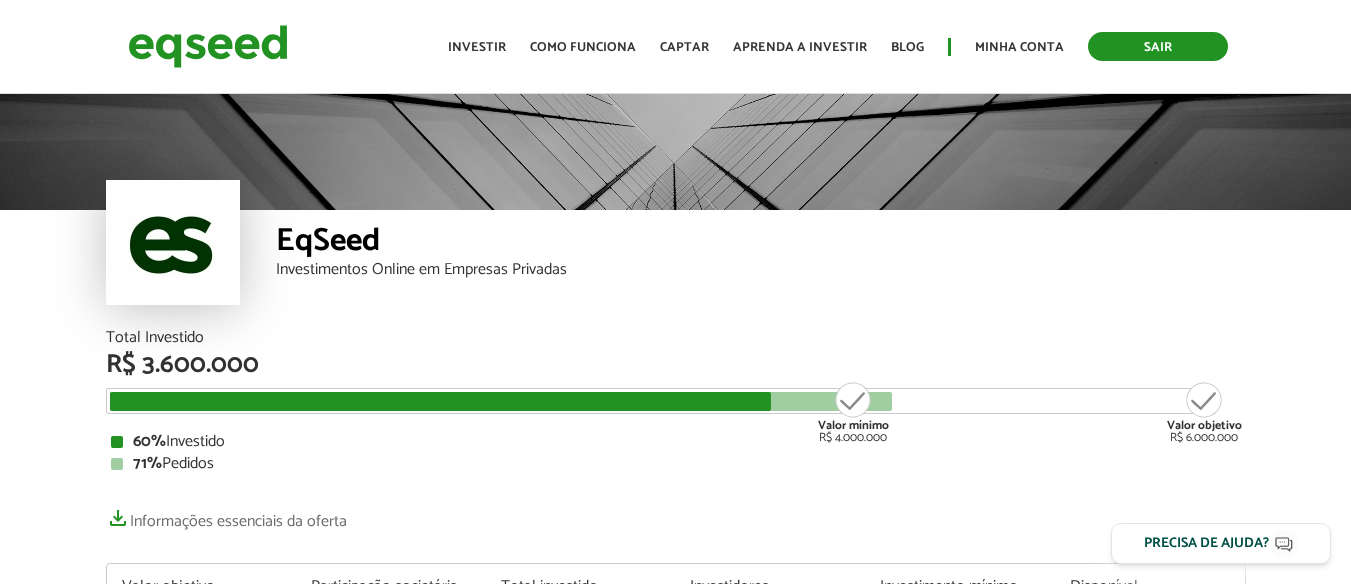 click on "Sair" at bounding box center [1158, 46] 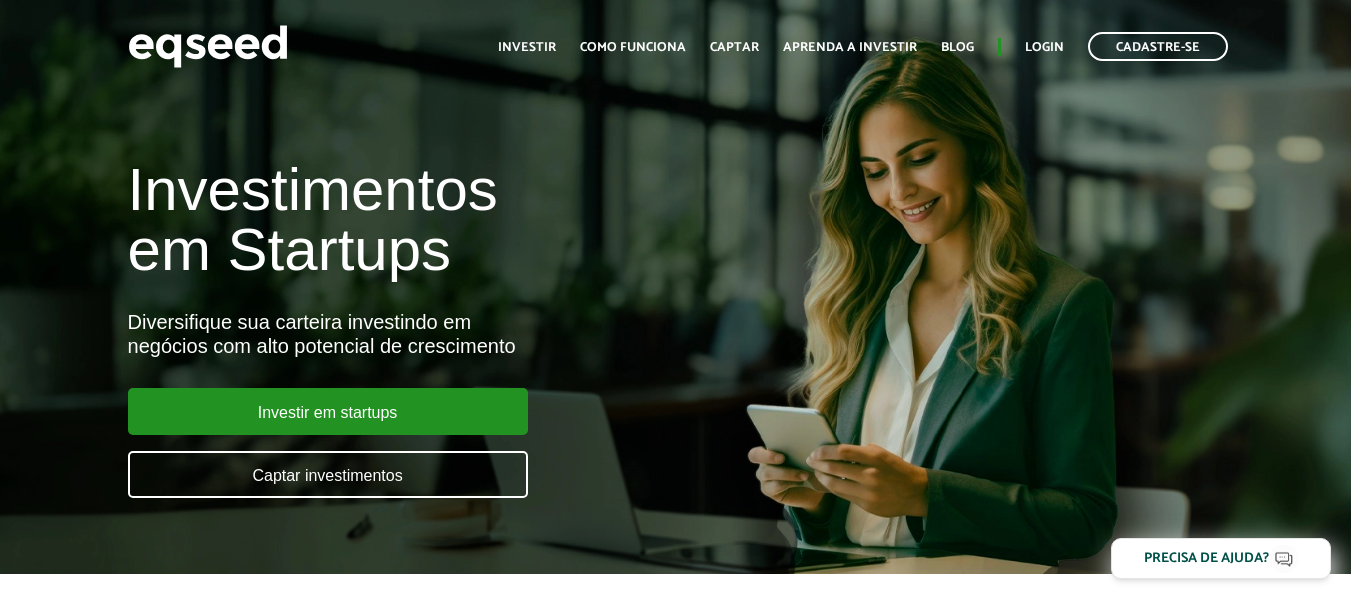 scroll, scrollTop: 0, scrollLeft: 0, axis: both 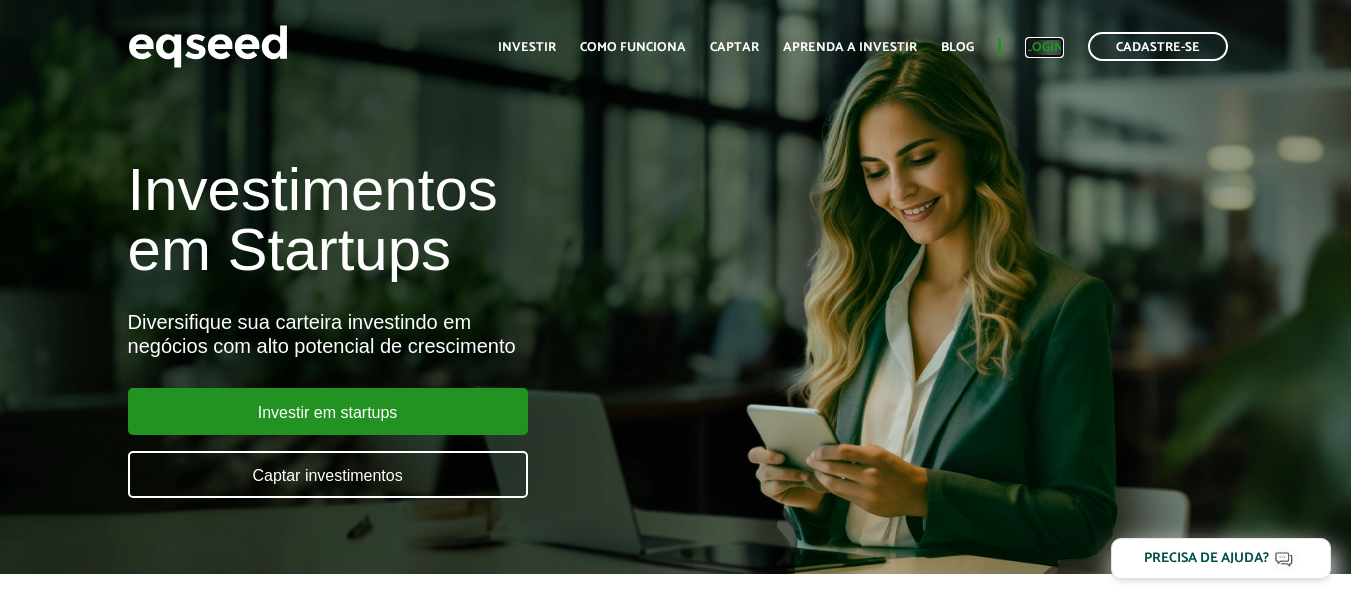 click on "Login" at bounding box center [1044, 47] 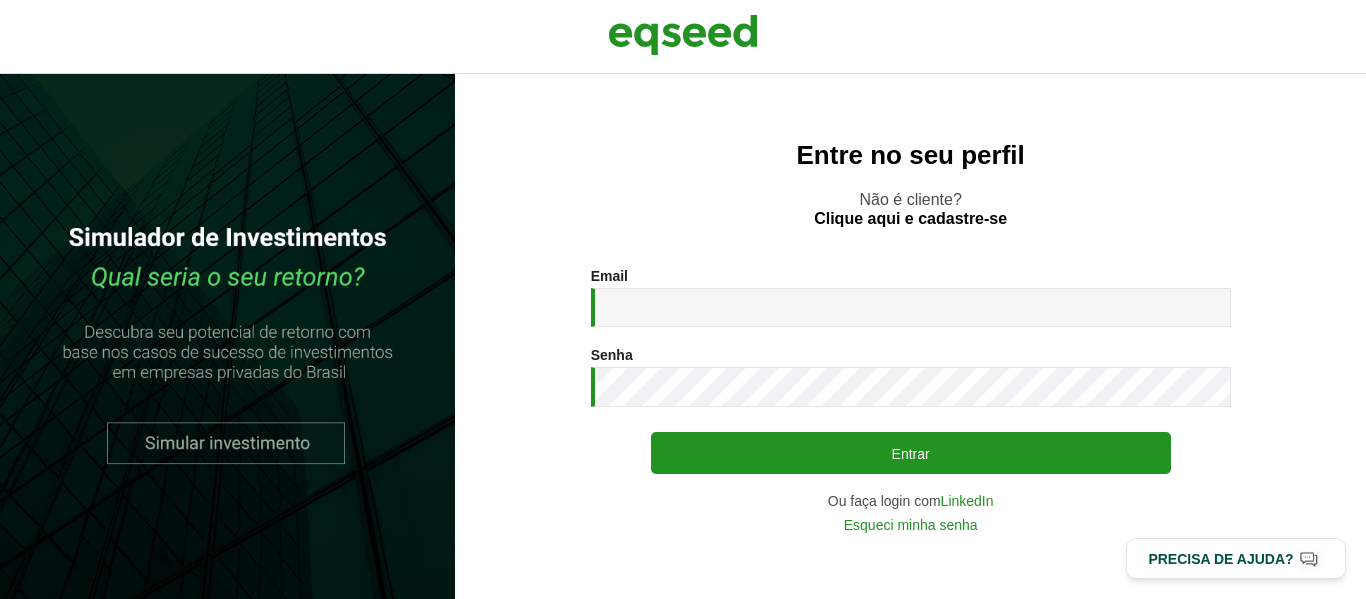 scroll, scrollTop: 0, scrollLeft: 0, axis: both 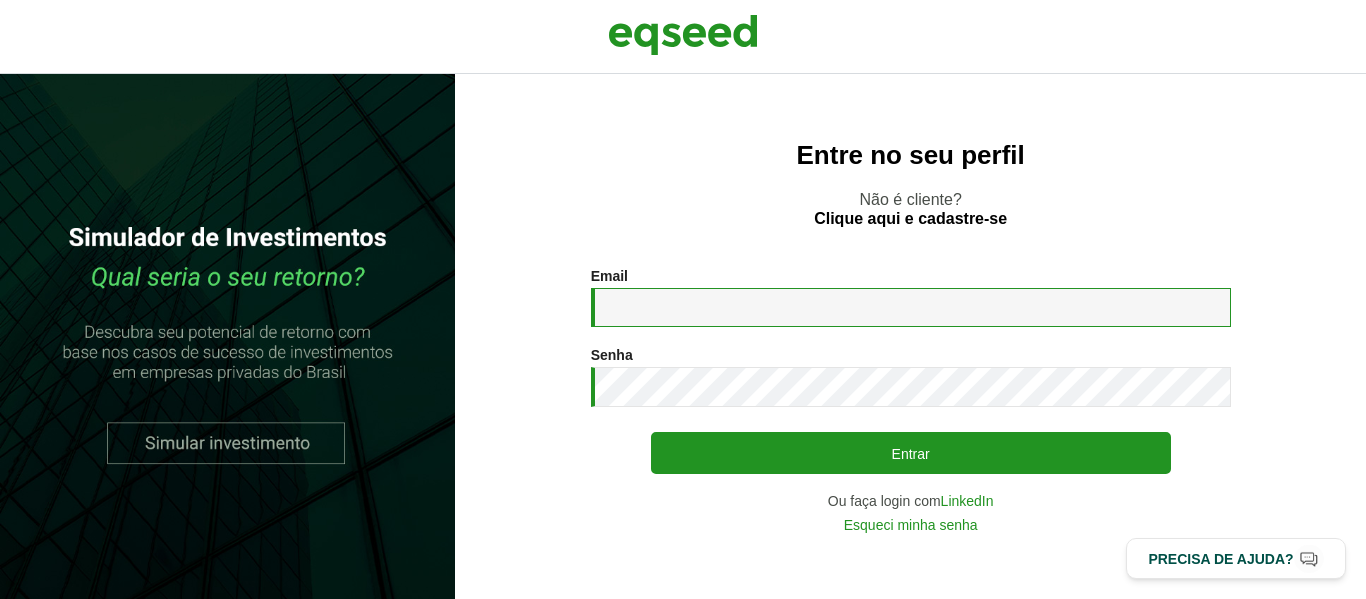 click on "Email  *" at bounding box center (911, 307) 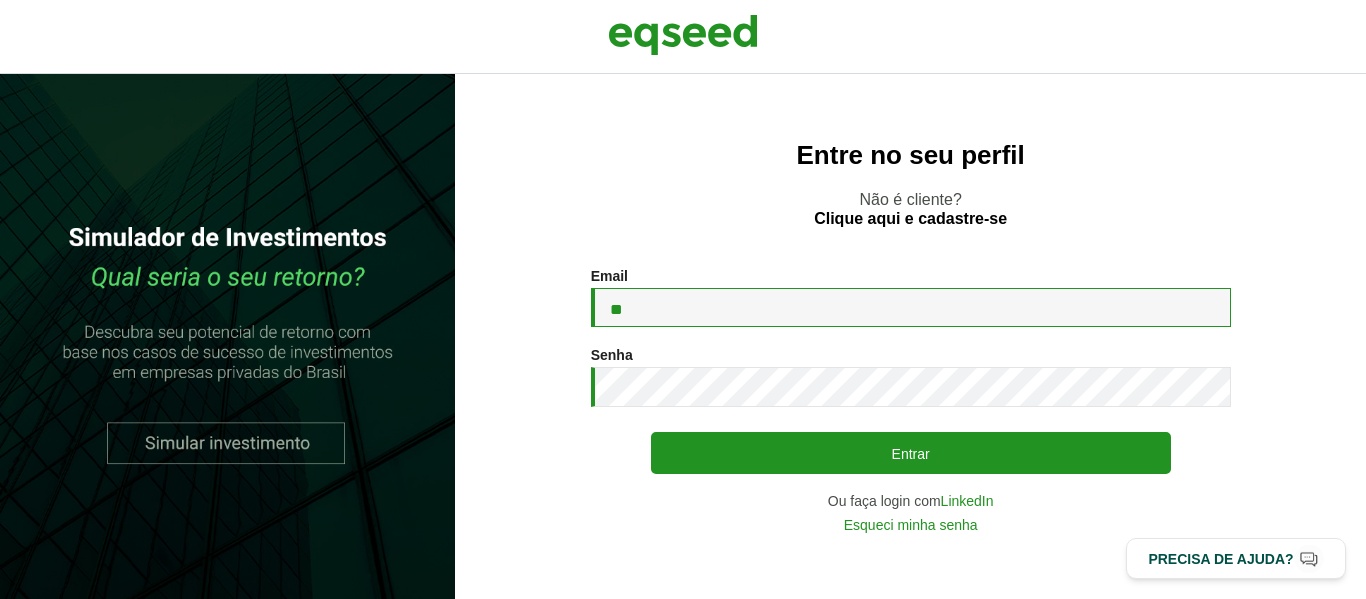 type on "**********" 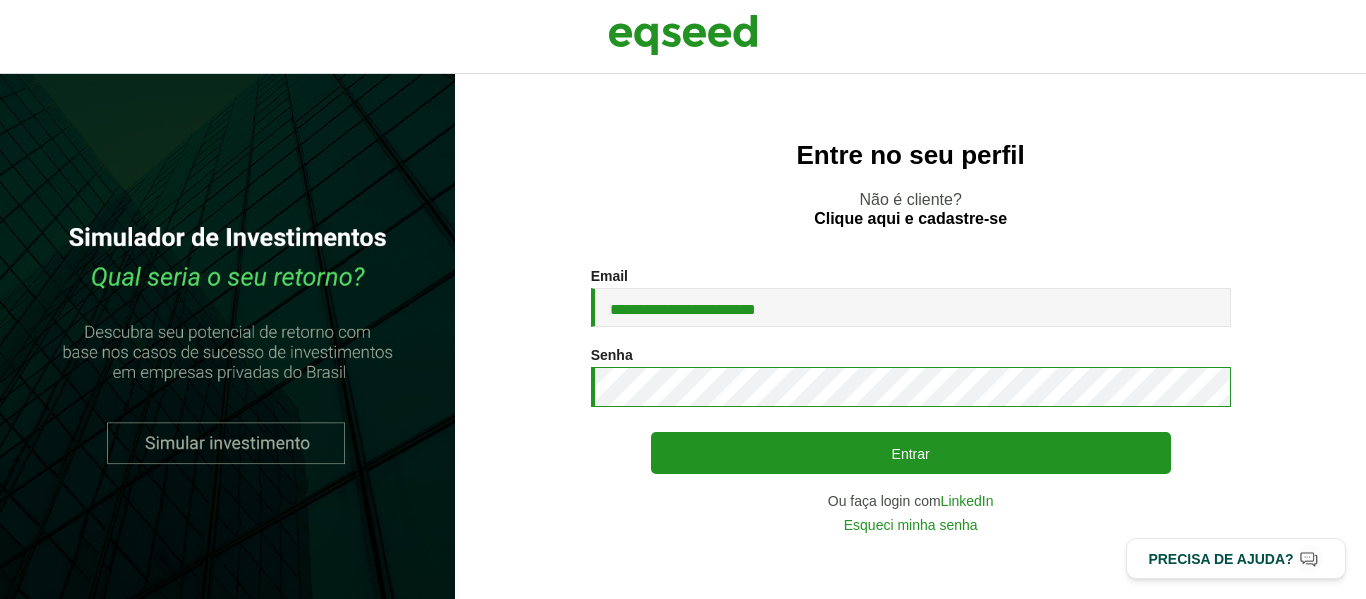 click on "Entrar" at bounding box center (911, 453) 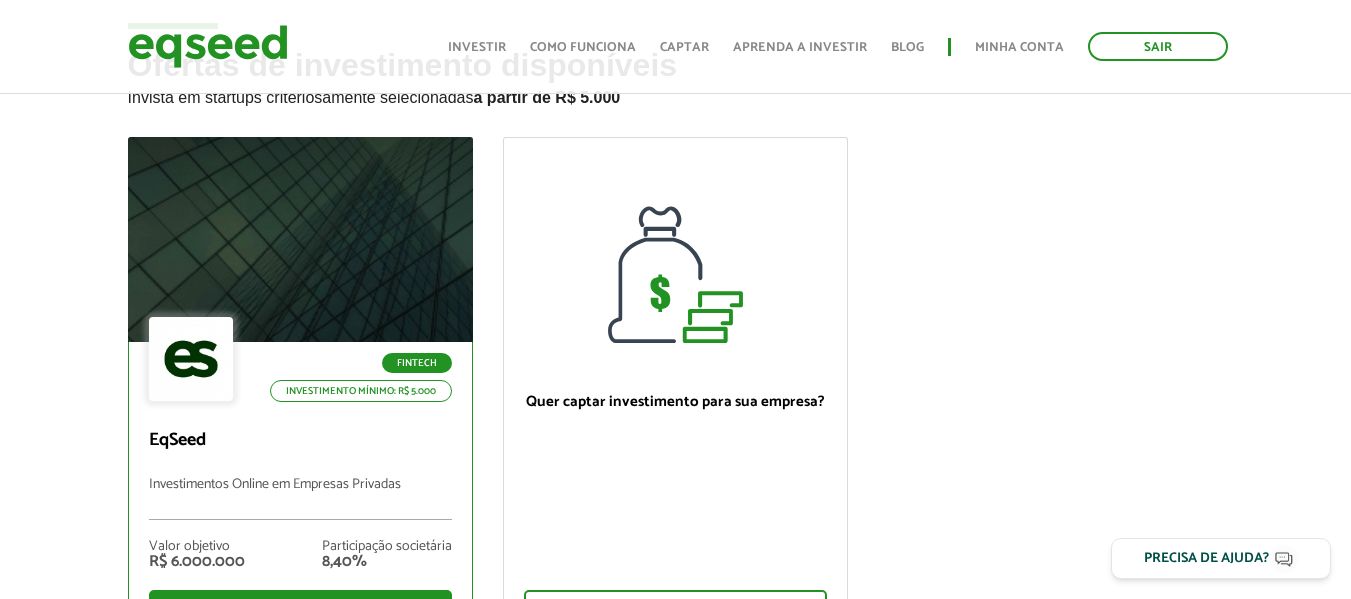 scroll, scrollTop: 299, scrollLeft: 0, axis: vertical 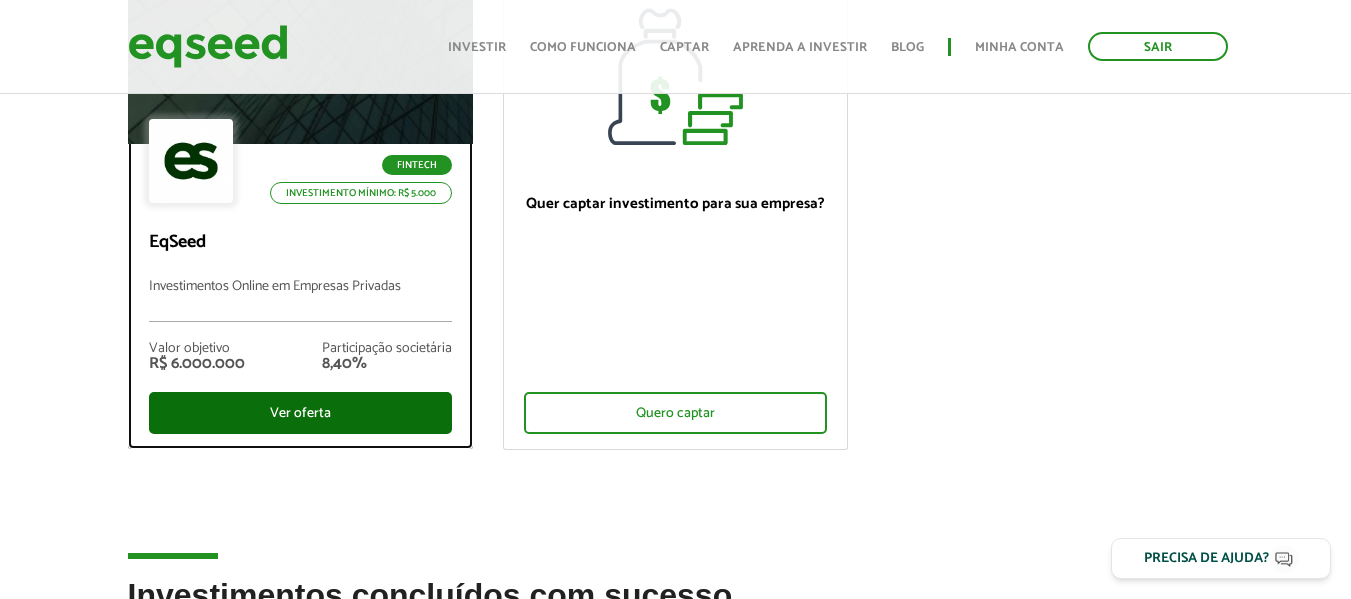click on "Ver oferta" at bounding box center (300, 413) 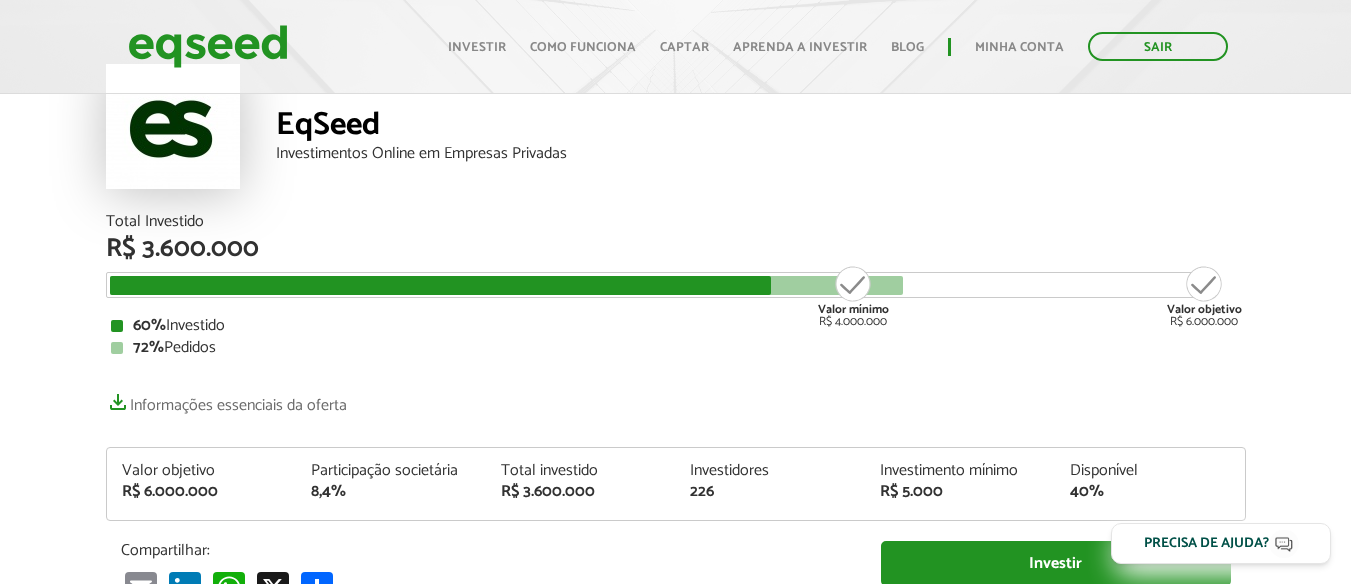 scroll, scrollTop: 200, scrollLeft: 0, axis: vertical 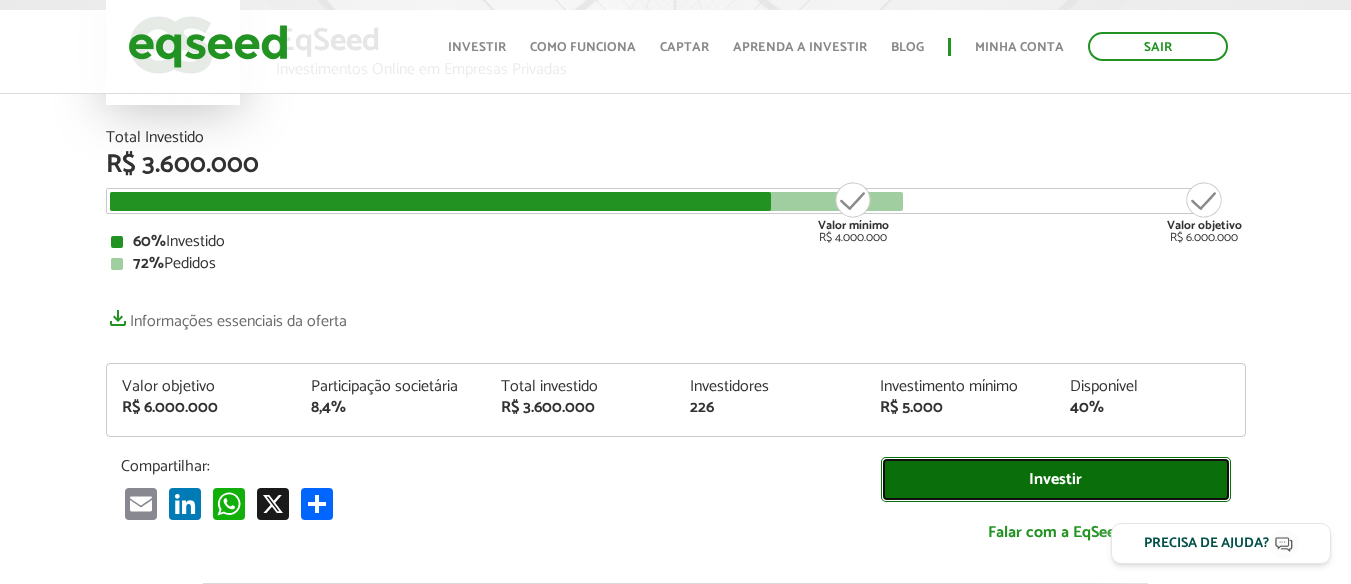 click on "Investir" at bounding box center [1056, 479] 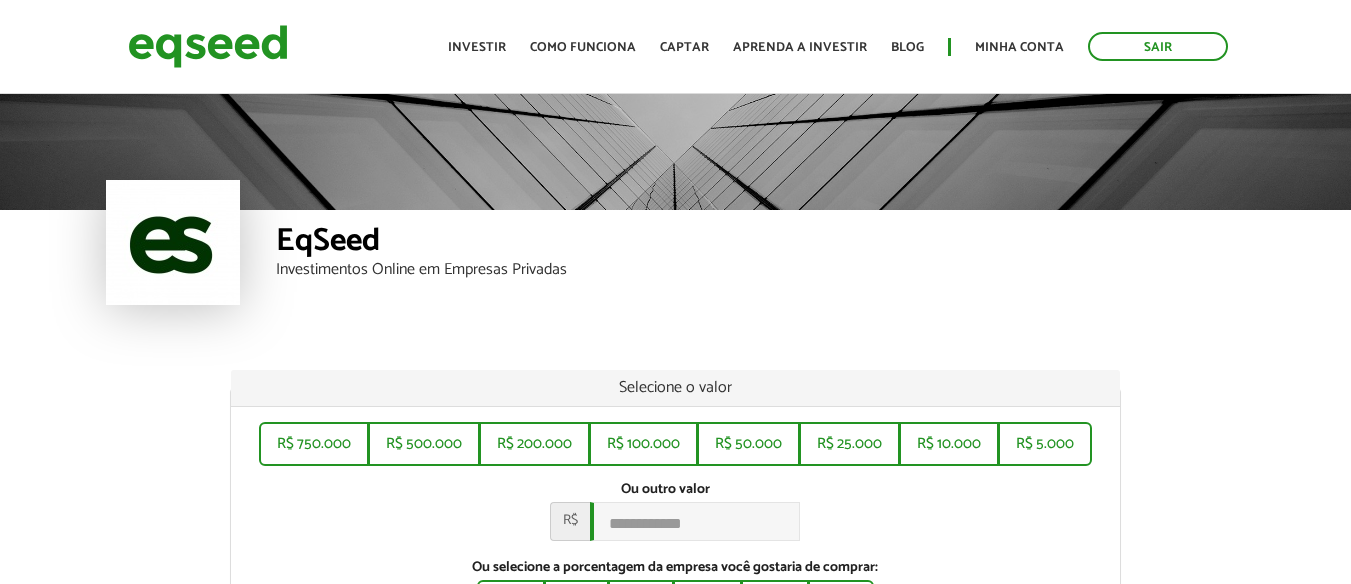 scroll, scrollTop: 0, scrollLeft: 0, axis: both 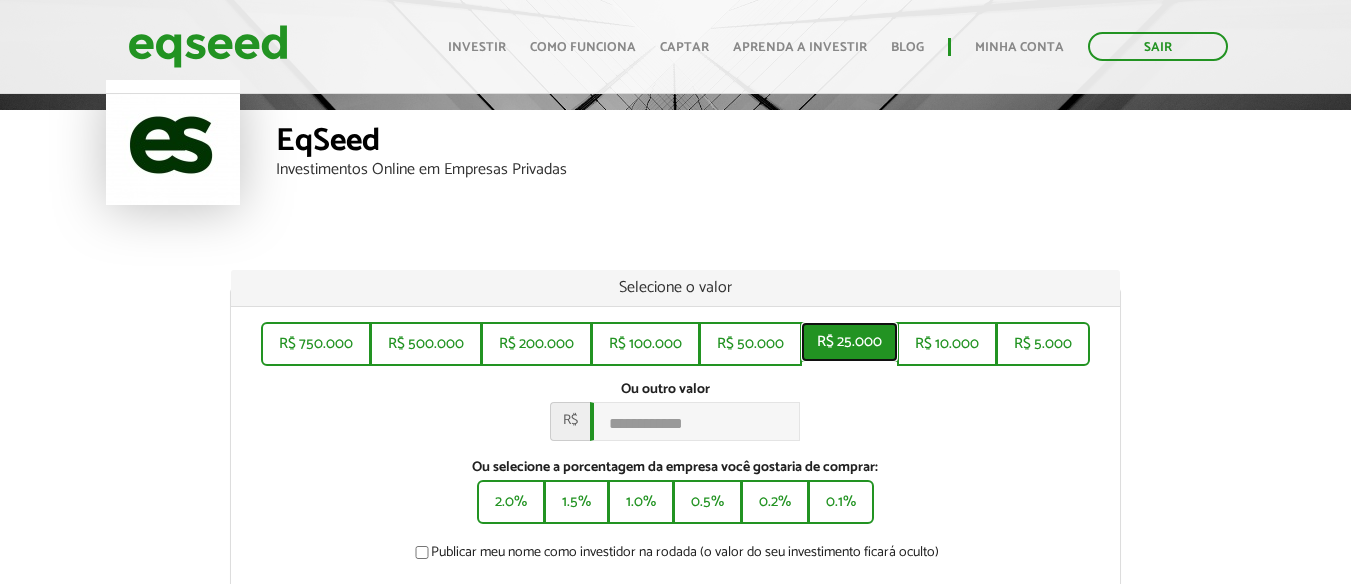 click on "R$ 25.000" at bounding box center [849, 342] 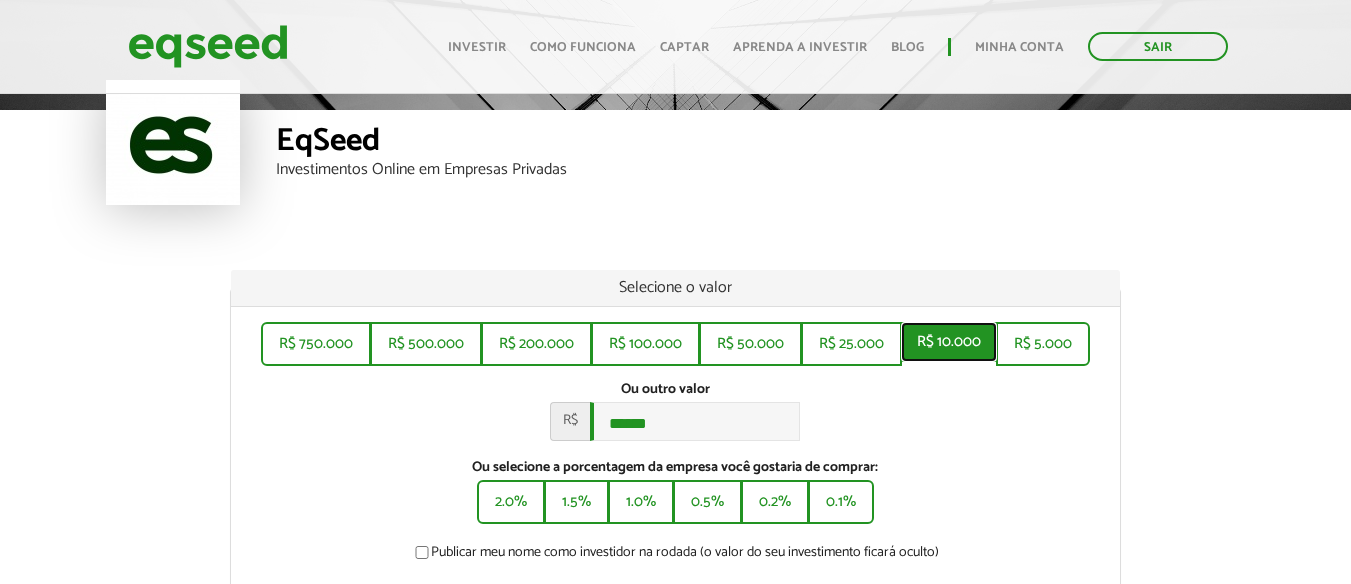 click on "R$ 10.000" at bounding box center [949, 342] 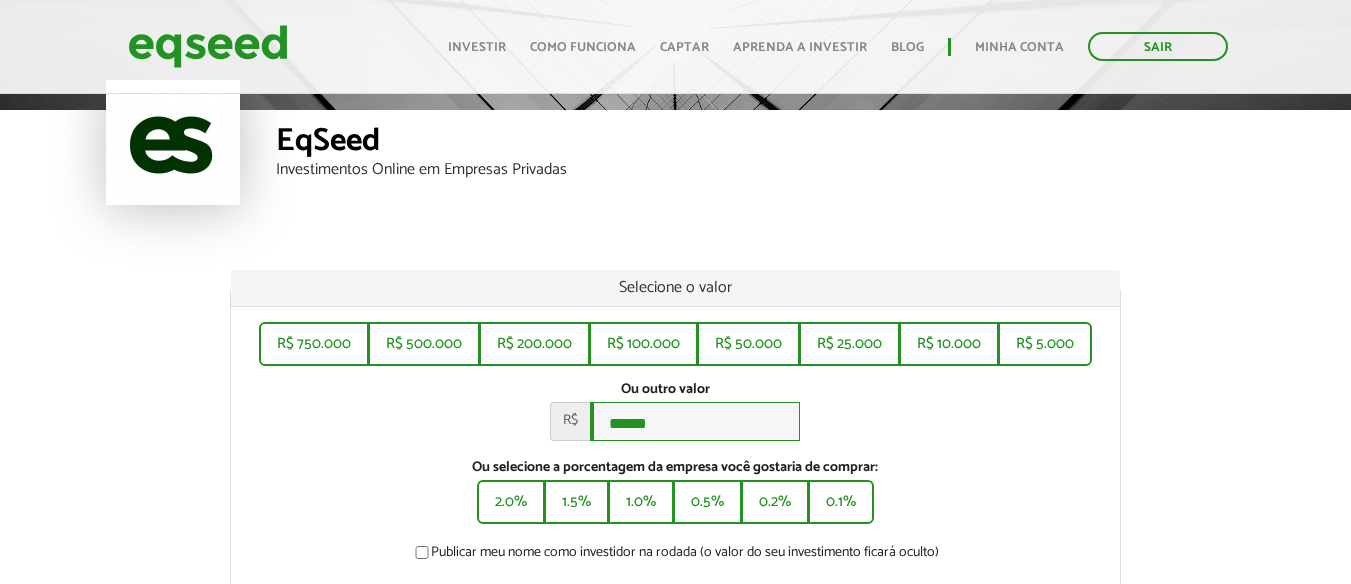 drag, startPoint x: 666, startPoint y: 425, endPoint x: 488, endPoint y: 421, distance: 178.04494 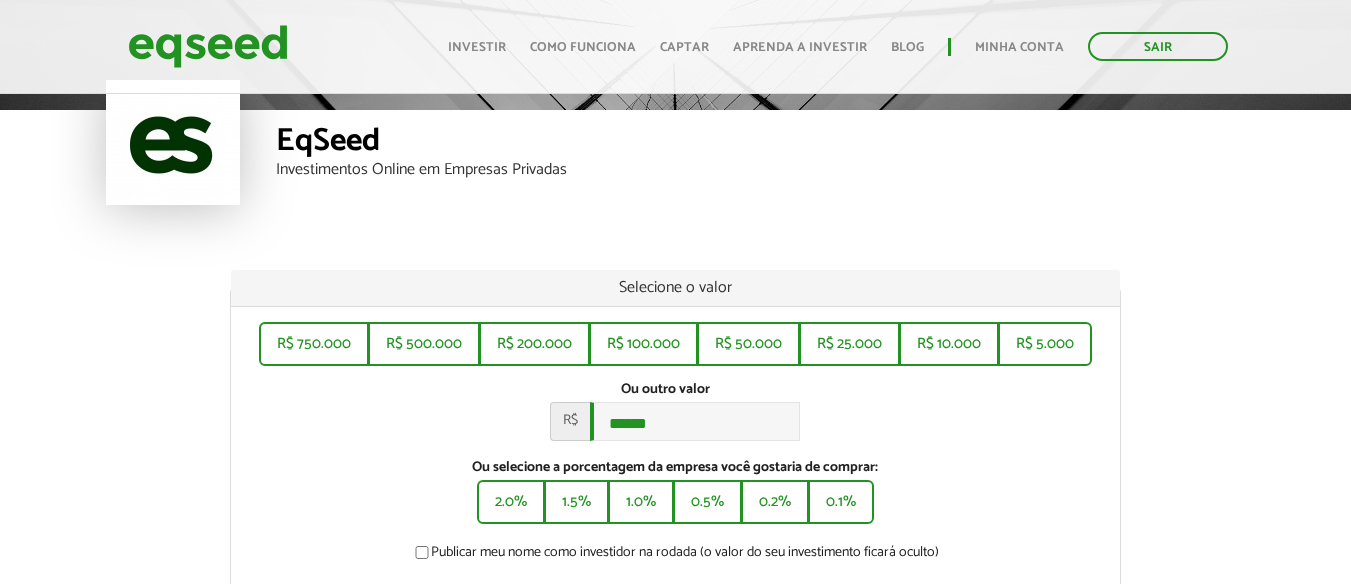 click on "Selecione o valor
R$ ****** R$ ****** R$ ****** R$ ****** R$ ****** R$ ****** R$ ****** R$ ******   Ou outro valor  *
R$ ******   Ou selecione a porcentagem da empresa você gostaria de comprar:
****** ****** ****** ****** ****** ******   Publicar meu nome como investidor na rodada (o valor do seu investimento ficará oculto)
Você receberá instruções via e-mail para assinar seu Contrato de Investimento digitalmente. Seu investimento estará confirmado somente após assiná-lo. Emitir contrato
Possui cupom? Insira aqui
Voltar" at bounding box center [675, 540] 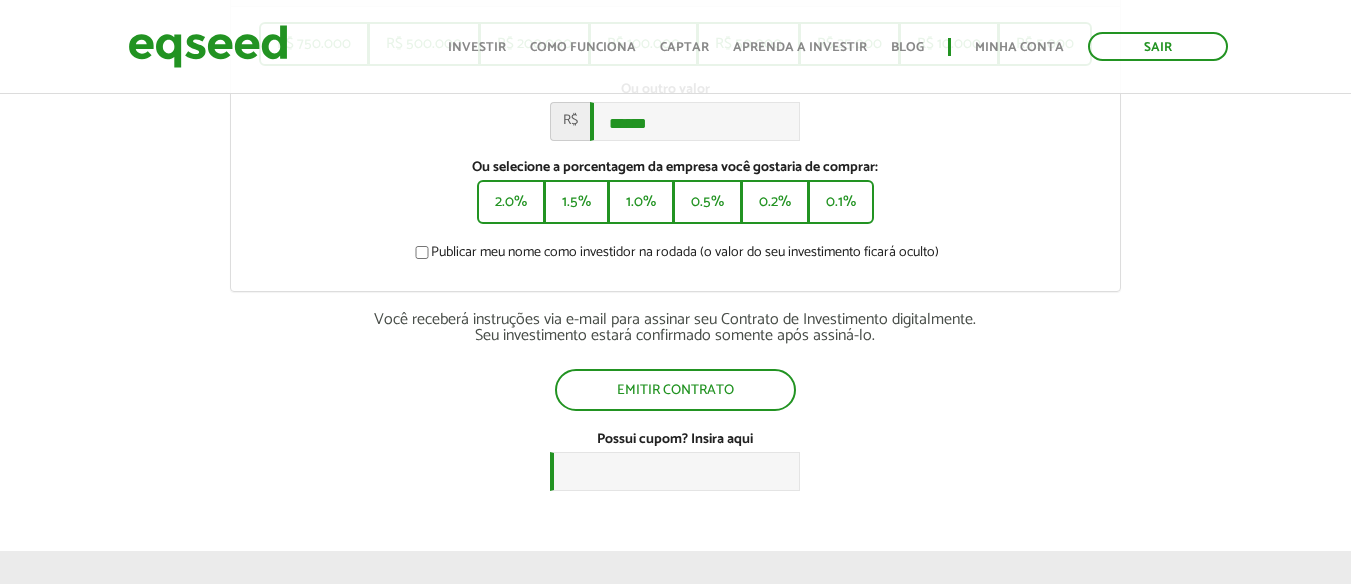 scroll, scrollTop: 0, scrollLeft: 0, axis: both 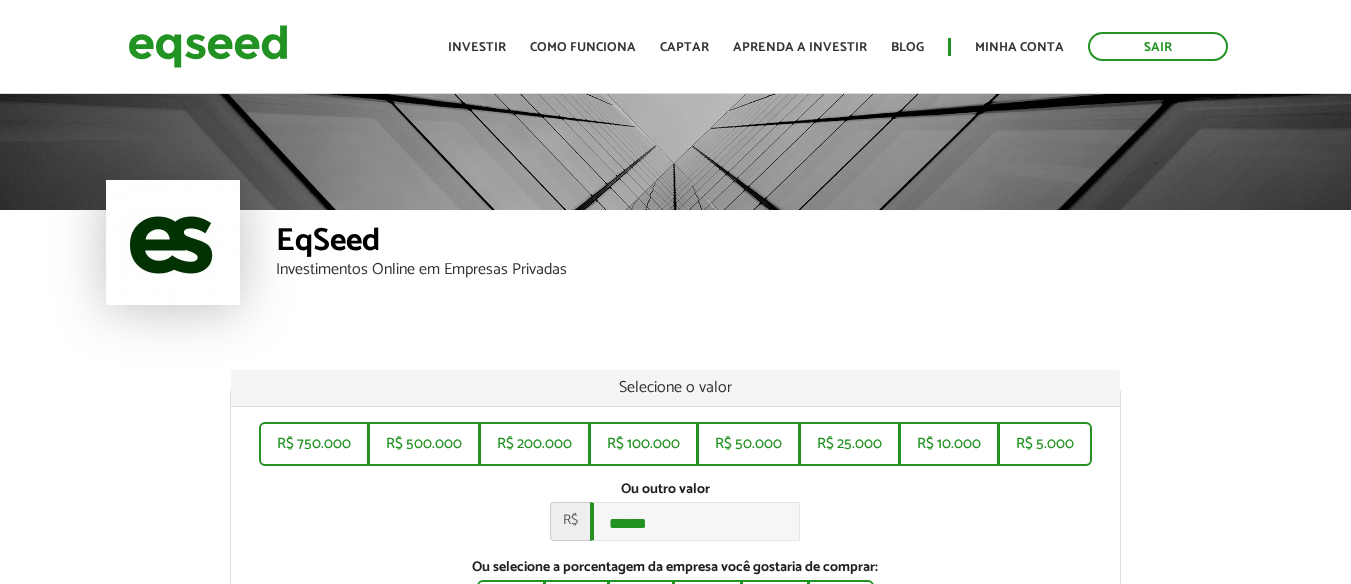 click on "EqSeed
Investimentos Online em Empresas Privadas" at bounding box center (676, 270) 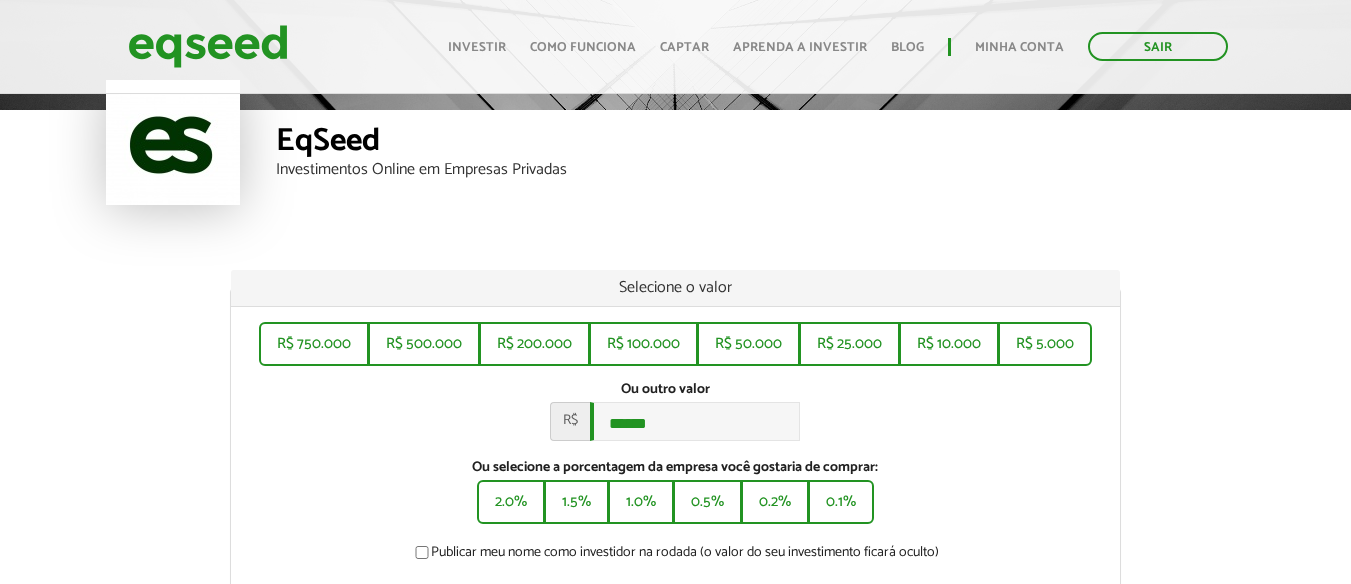 scroll, scrollTop: 0, scrollLeft: 0, axis: both 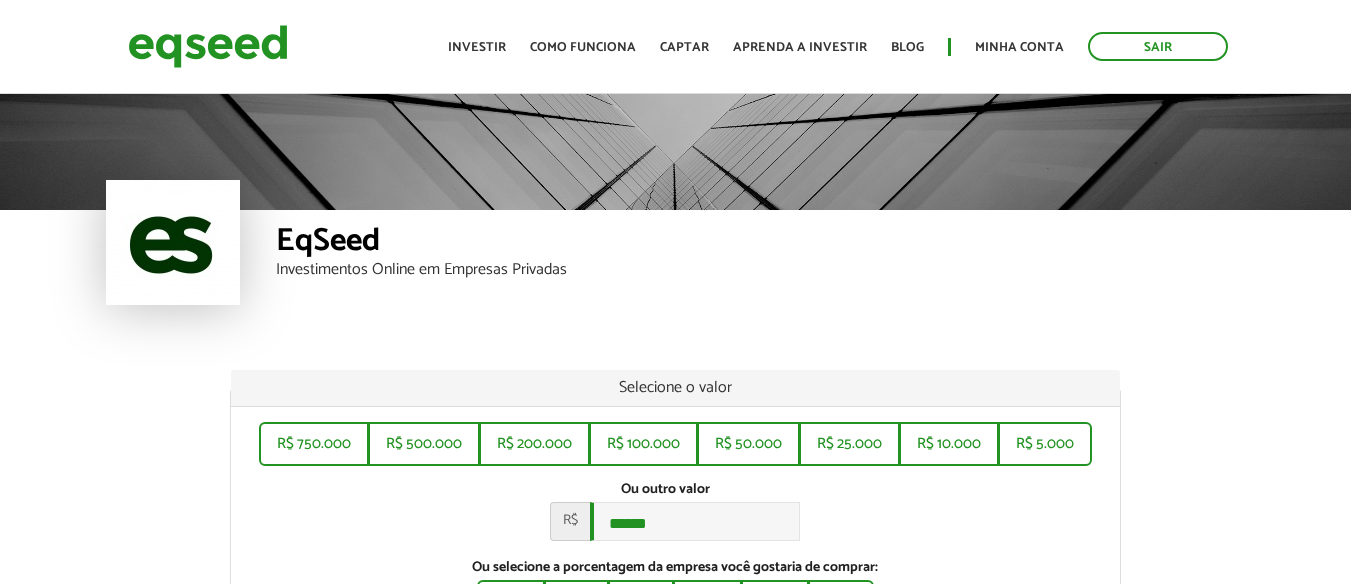 click on "Selecione o valor
R$ ****** R$ ****** R$ ****** R$ ****** R$ ****** R$ ****** R$ ****** R$ ******   Ou outro valor  *
R$ ******   Ou selecione a porcentagem da empresa você gostaria de comprar:
****** ****** ****** ****** ****** ******   Publicar meu nome como investidor na rodada (o valor do seu investimento ficará oculto)
Você receberá instruções via e-mail para assinar seu Contrato de Investimento digitalmente. Seu investimento estará confirmado somente após assiná-lo. Emitir contrato
Possui cupom? Insira aqui
Voltar" at bounding box center [675, 640] 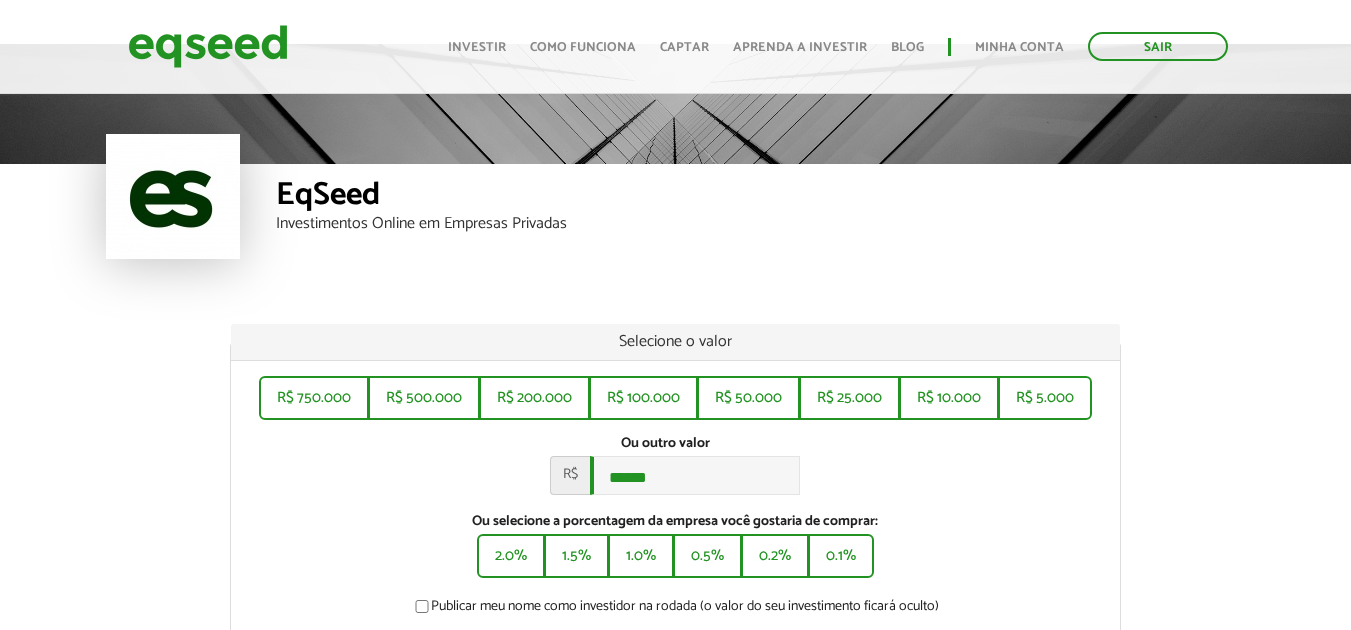 scroll, scrollTop: 0, scrollLeft: 0, axis: both 